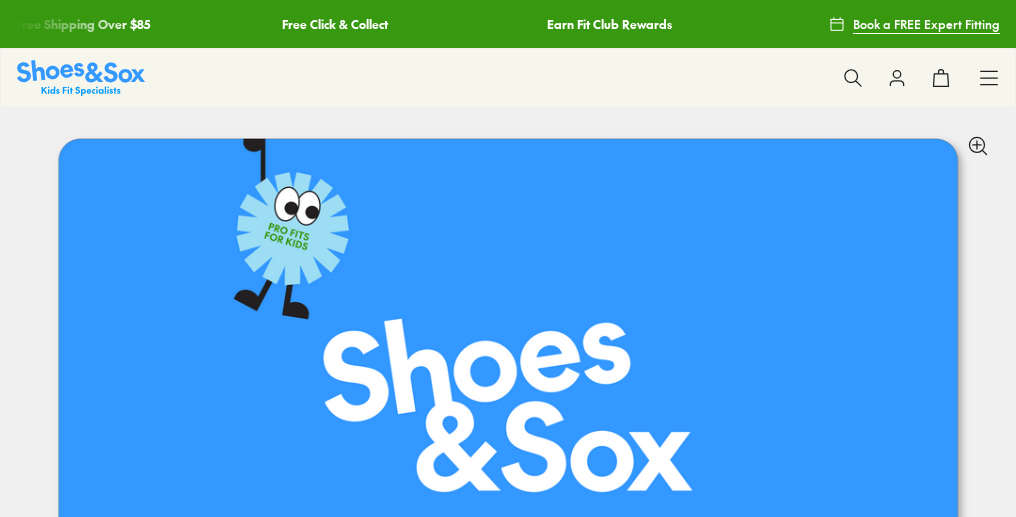 click 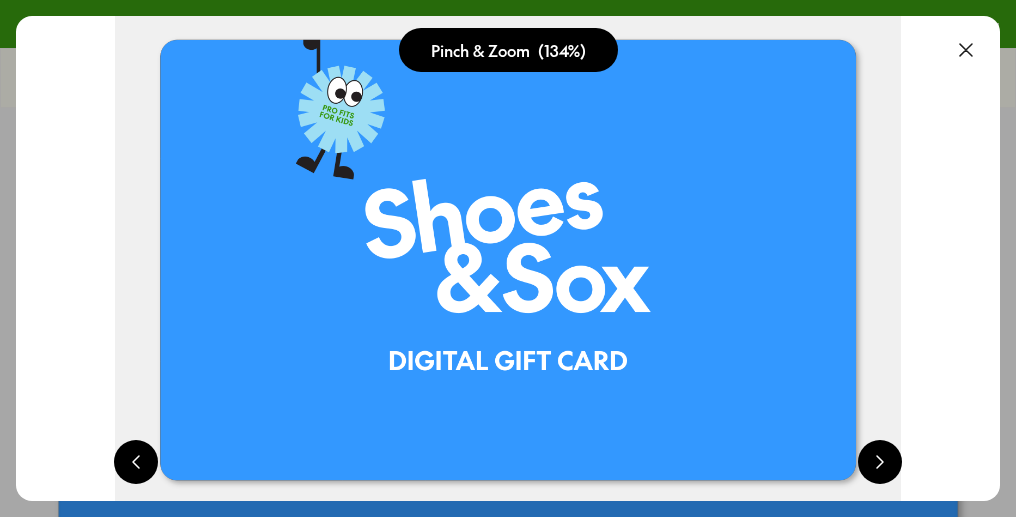 scroll, scrollTop: 0, scrollLeft: 0, axis: both 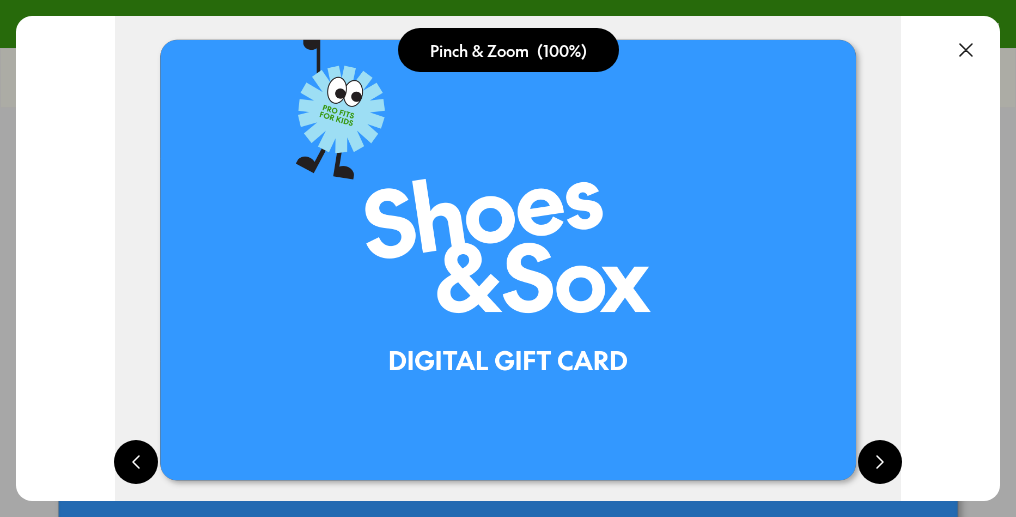 select on "*" 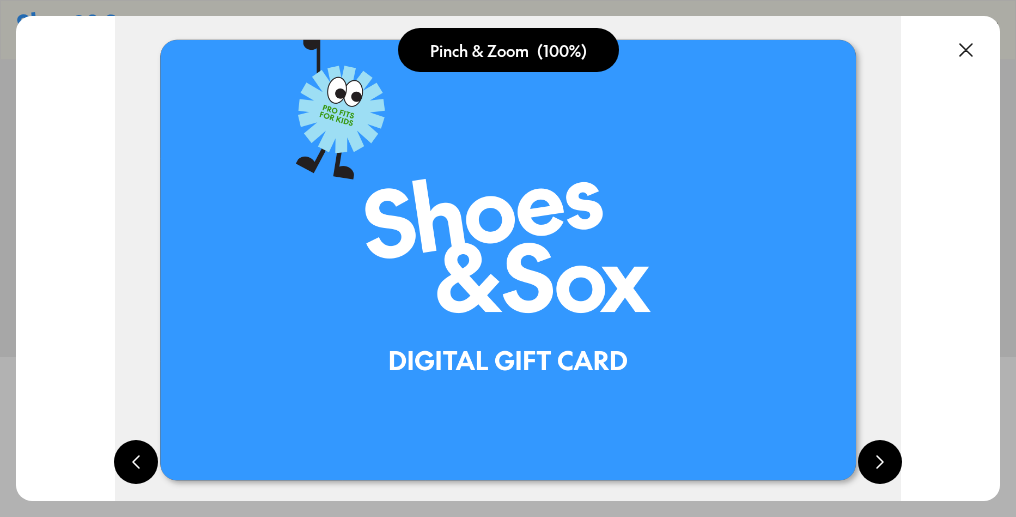 scroll, scrollTop: 0, scrollLeft: 0, axis: both 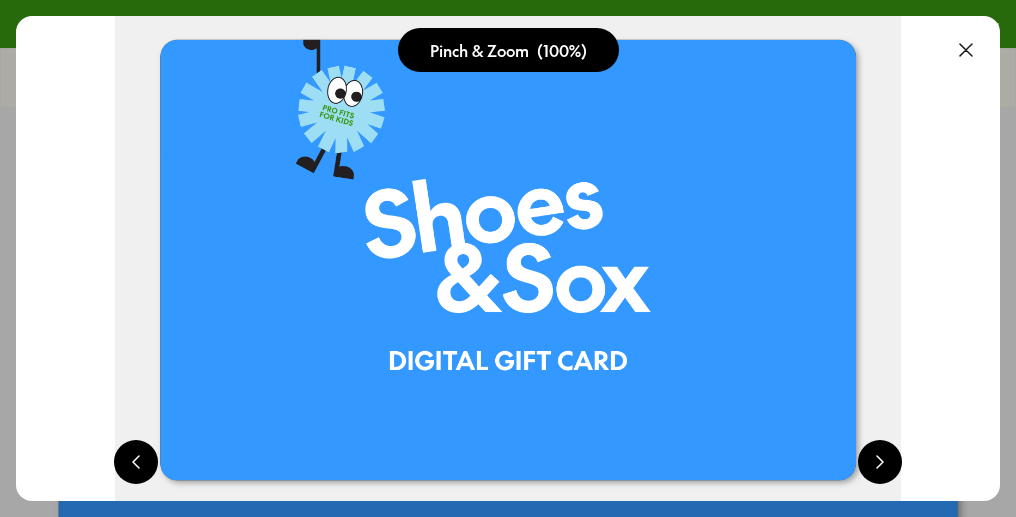 click at bounding box center [966, 50] 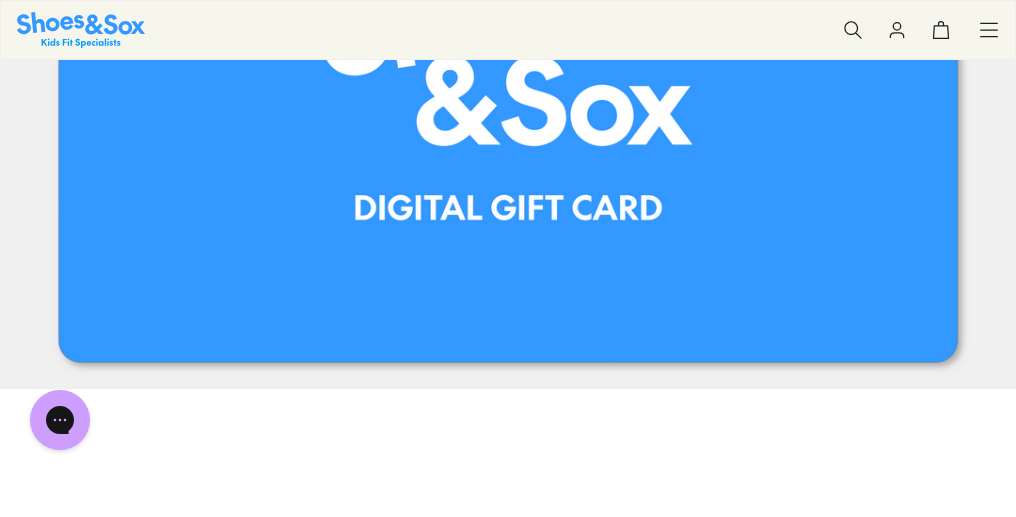 scroll, scrollTop: 1367, scrollLeft: 0, axis: vertical 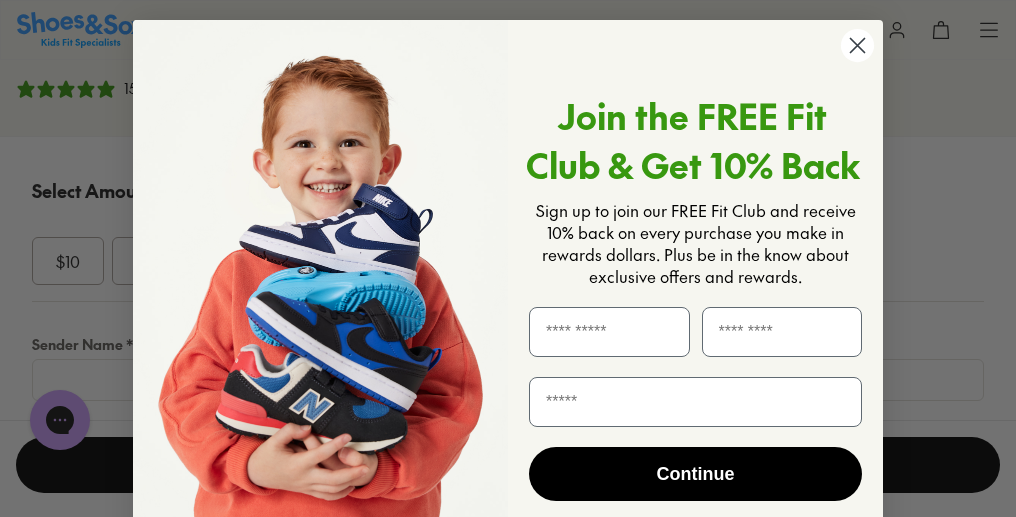 click 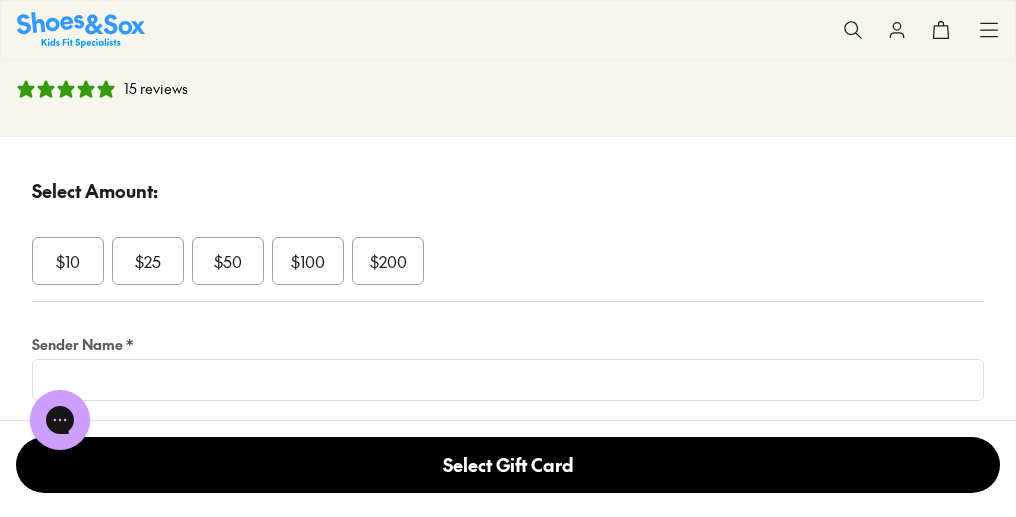 click on "$100" at bounding box center (308, 261) 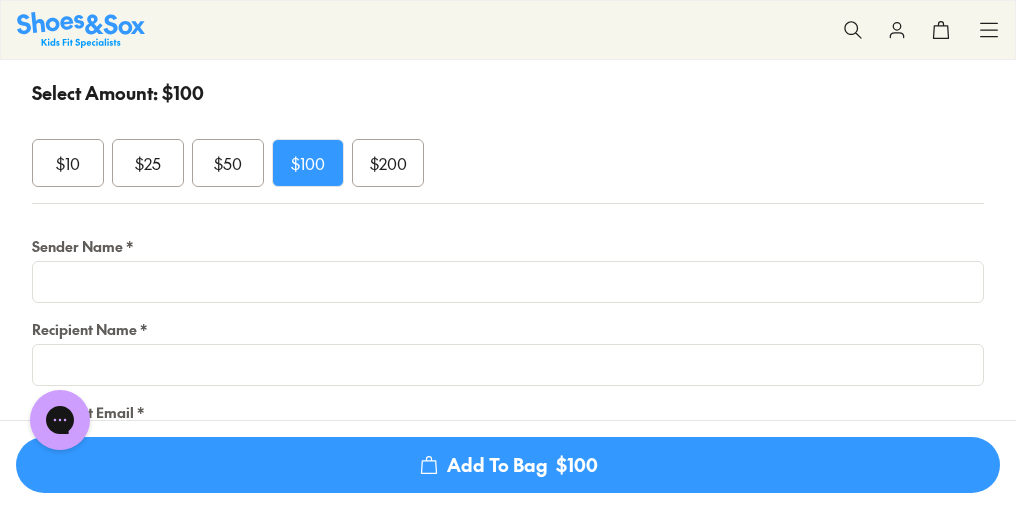 scroll, scrollTop: 1295, scrollLeft: 0, axis: vertical 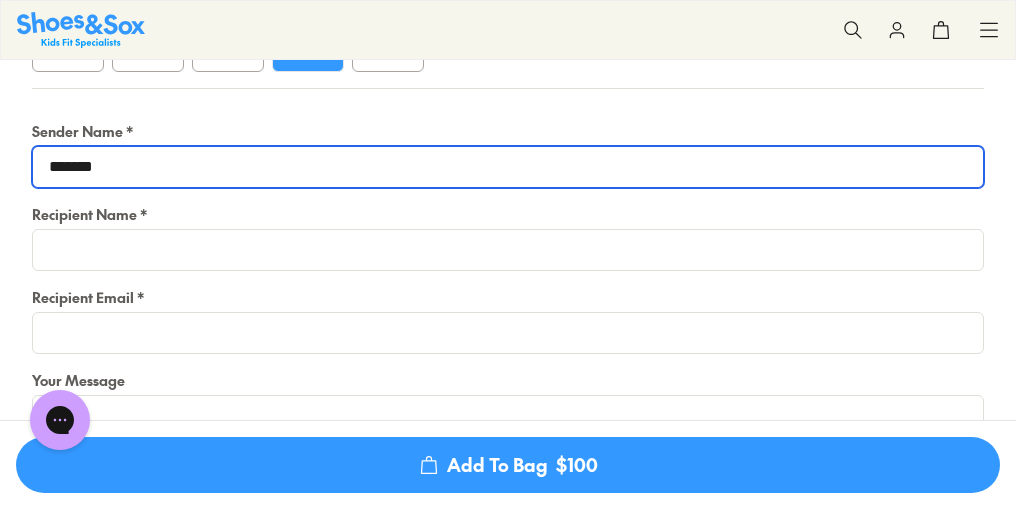 type on "*******" 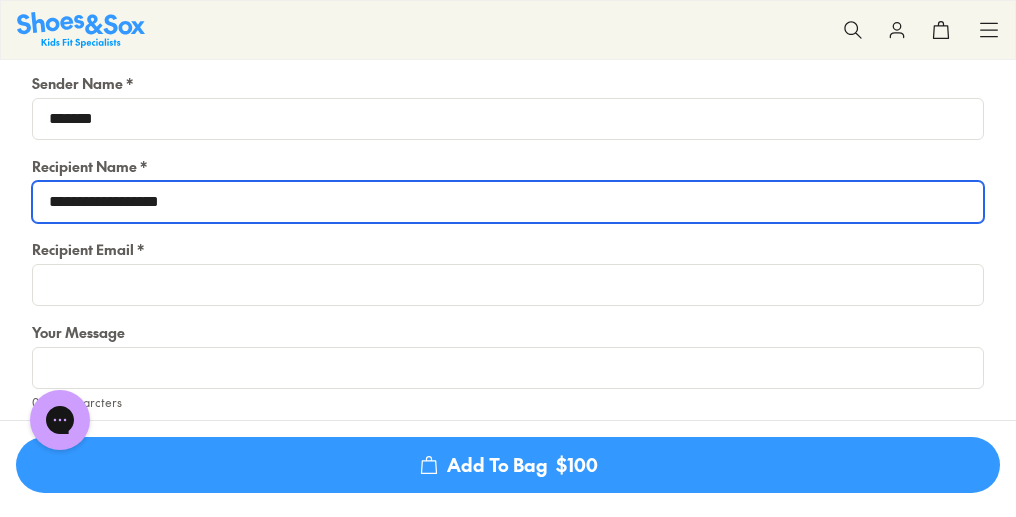 scroll, scrollTop: 1441, scrollLeft: 0, axis: vertical 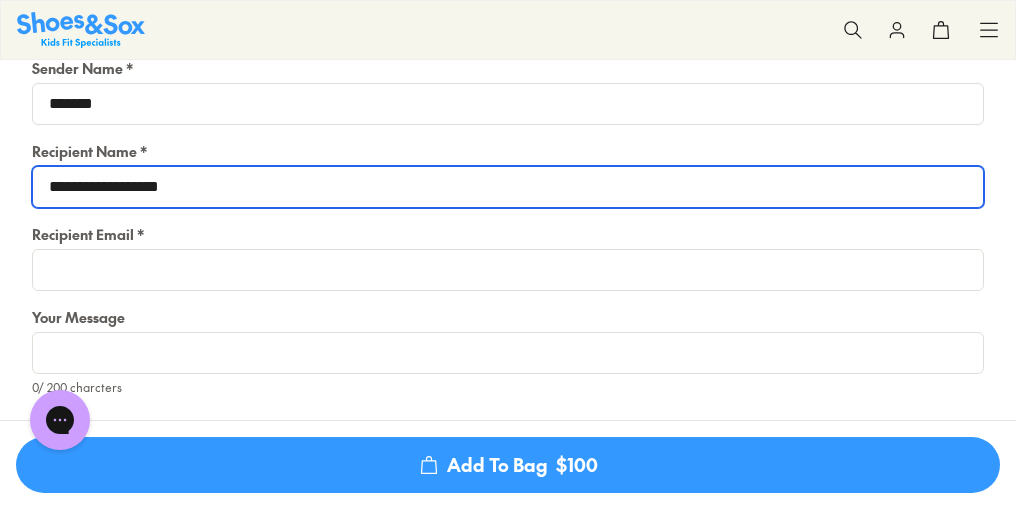 type on "**********" 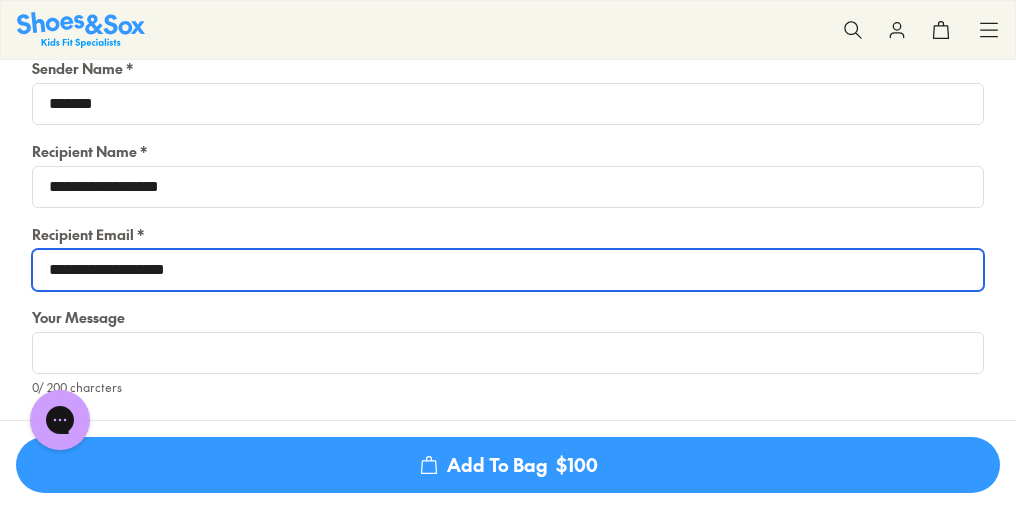 type on "**********" 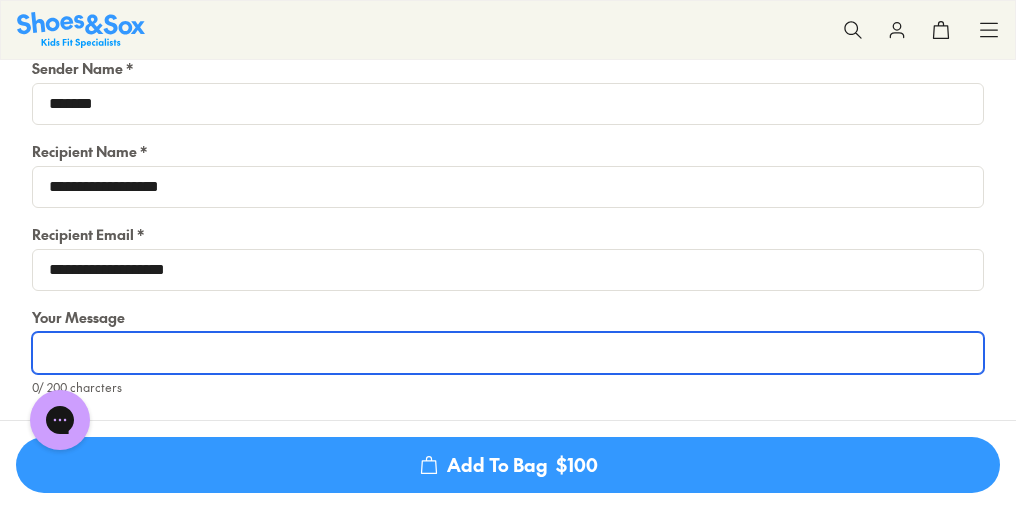 click at bounding box center [508, 353] 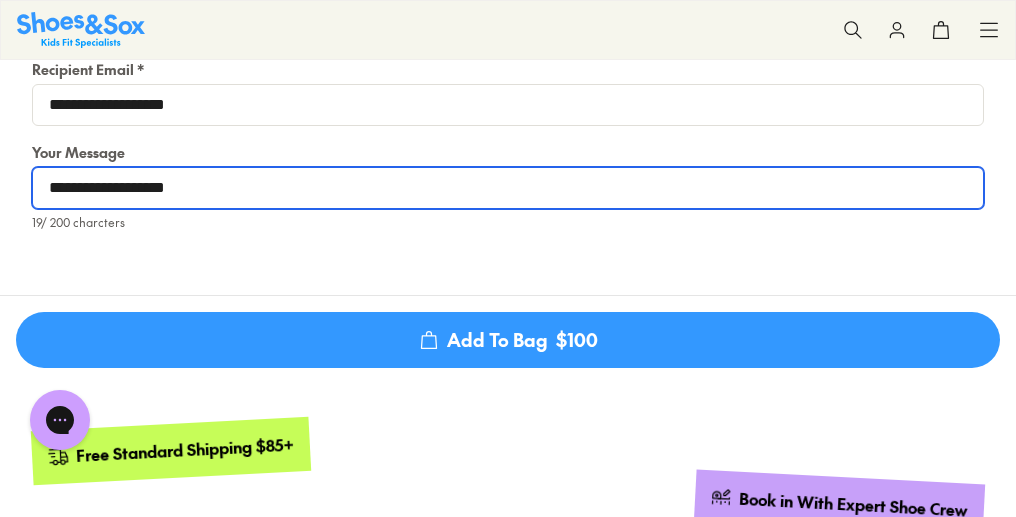 scroll, scrollTop: 1623, scrollLeft: 0, axis: vertical 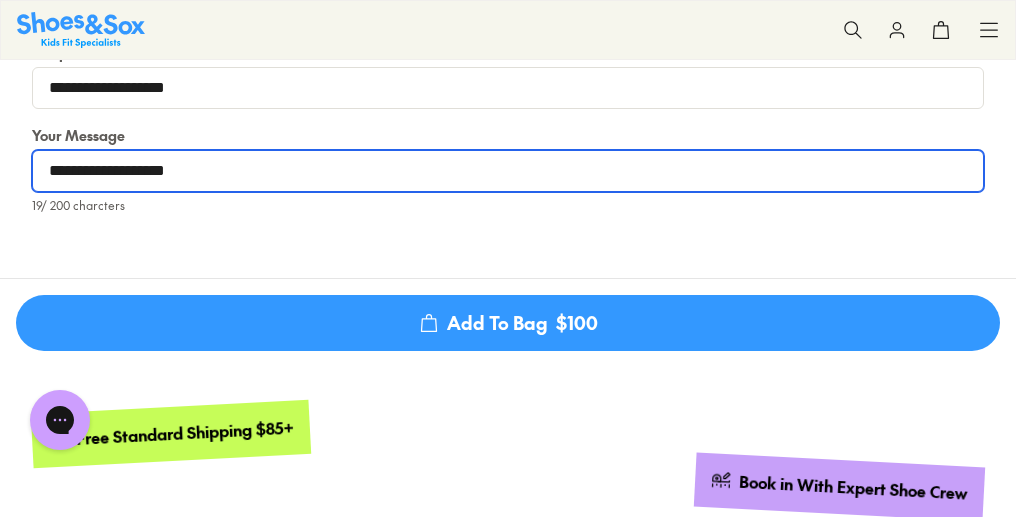 type on "**********" 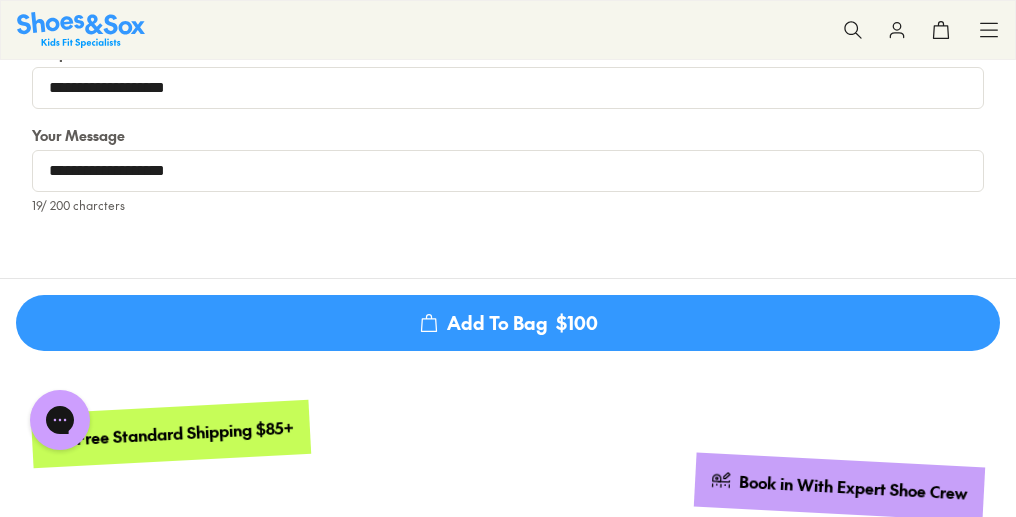 click on "Add To Bag  $100" at bounding box center [508, 323] 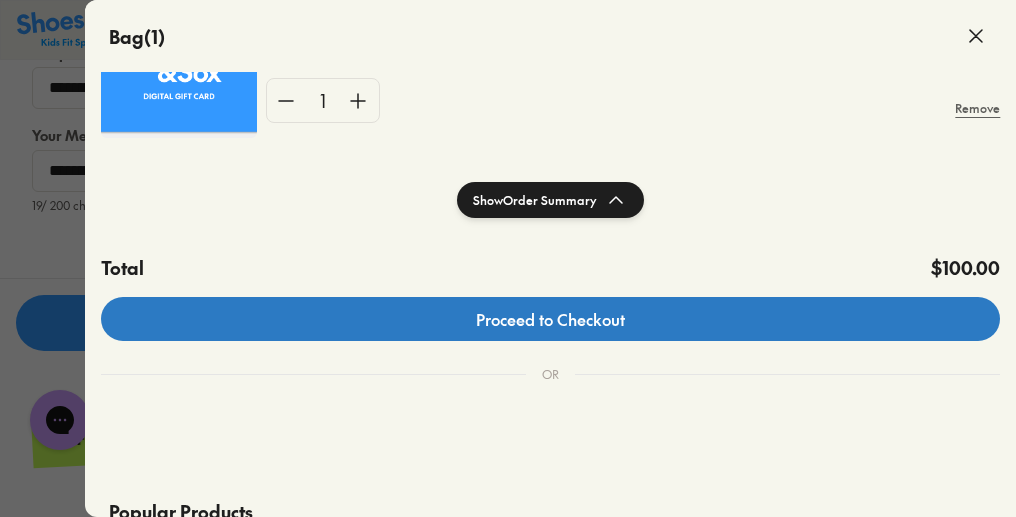 scroll, scrollTop: 175, scrollLeft: 0, axis: vertical 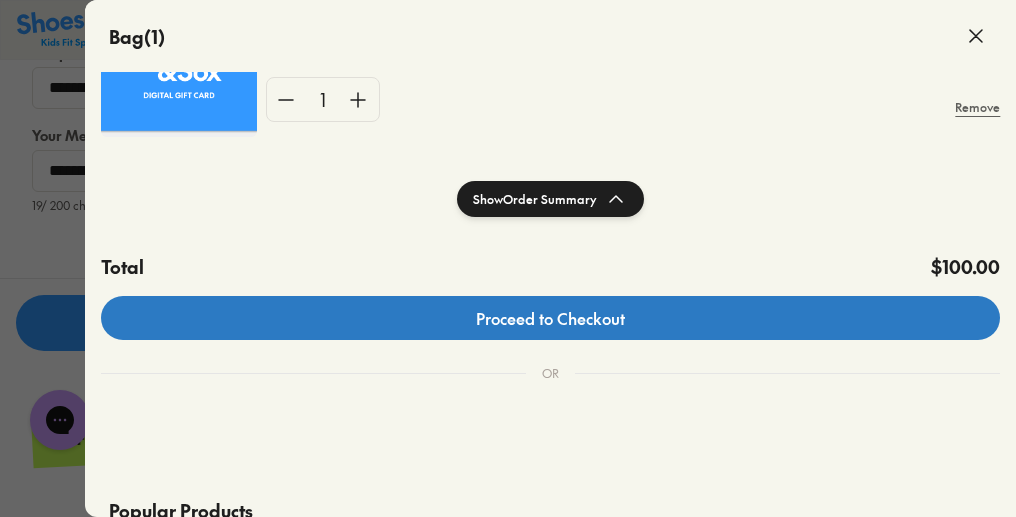click on "Proceed to Checkout" 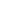 scroll, scrollTop: 0, scrollLeft: 0, axis: both 